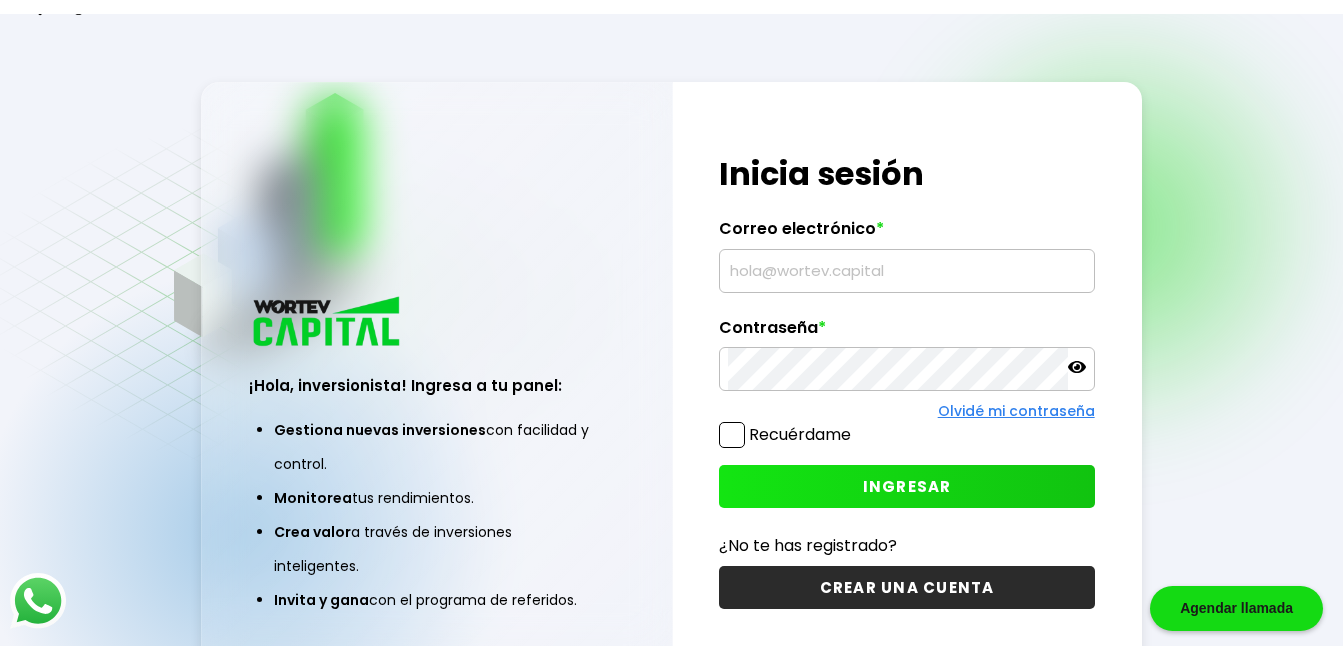 scroll, scrollTop: 0, scrollLeft: 0, axis: both 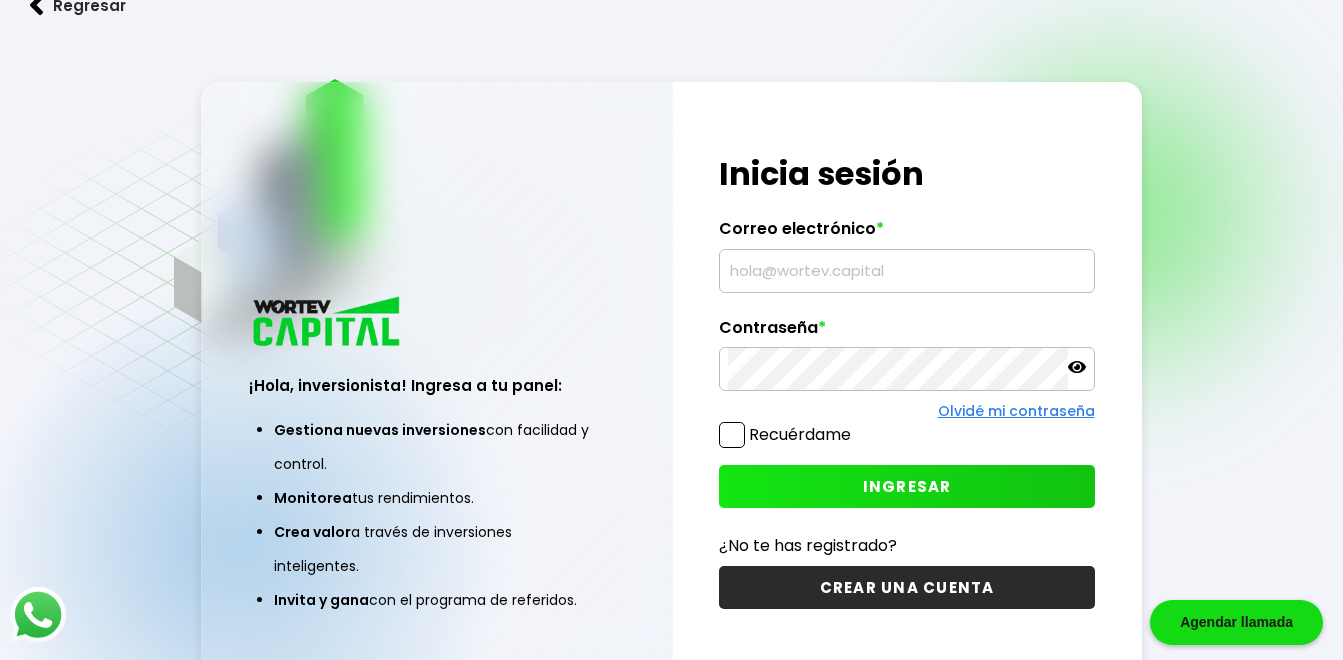 click at bounding box center (906, 271) 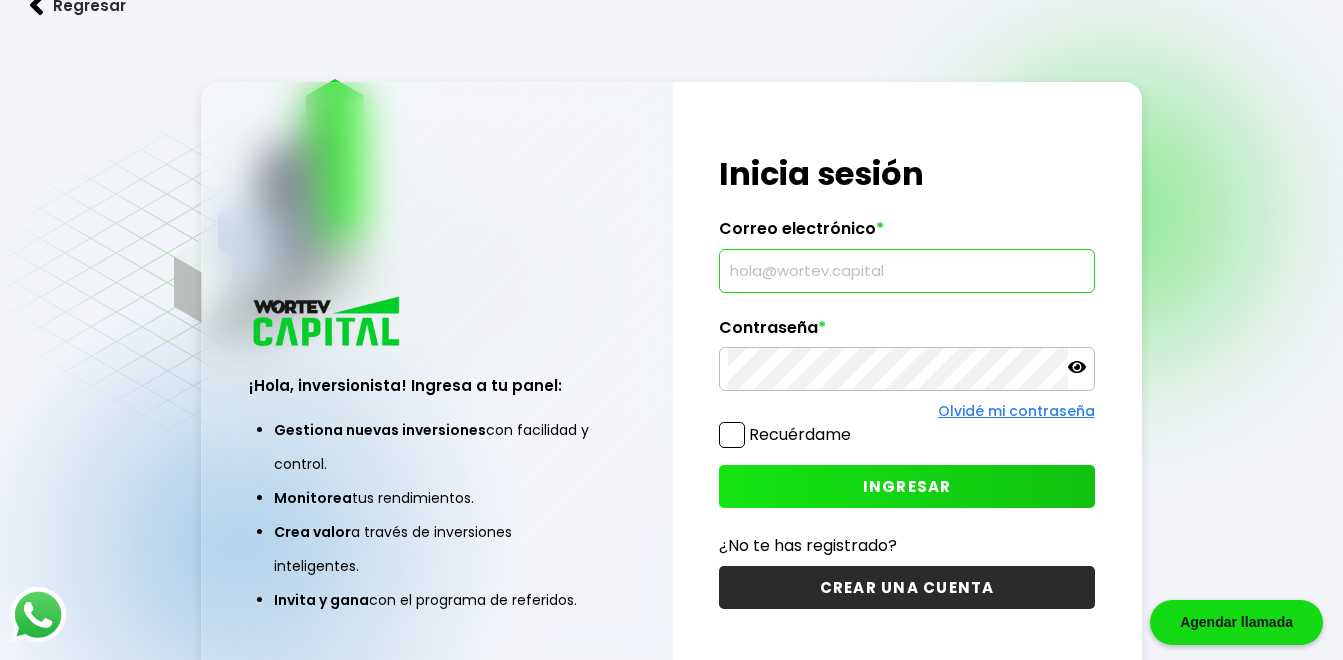 paste on "[PASSWORD]" 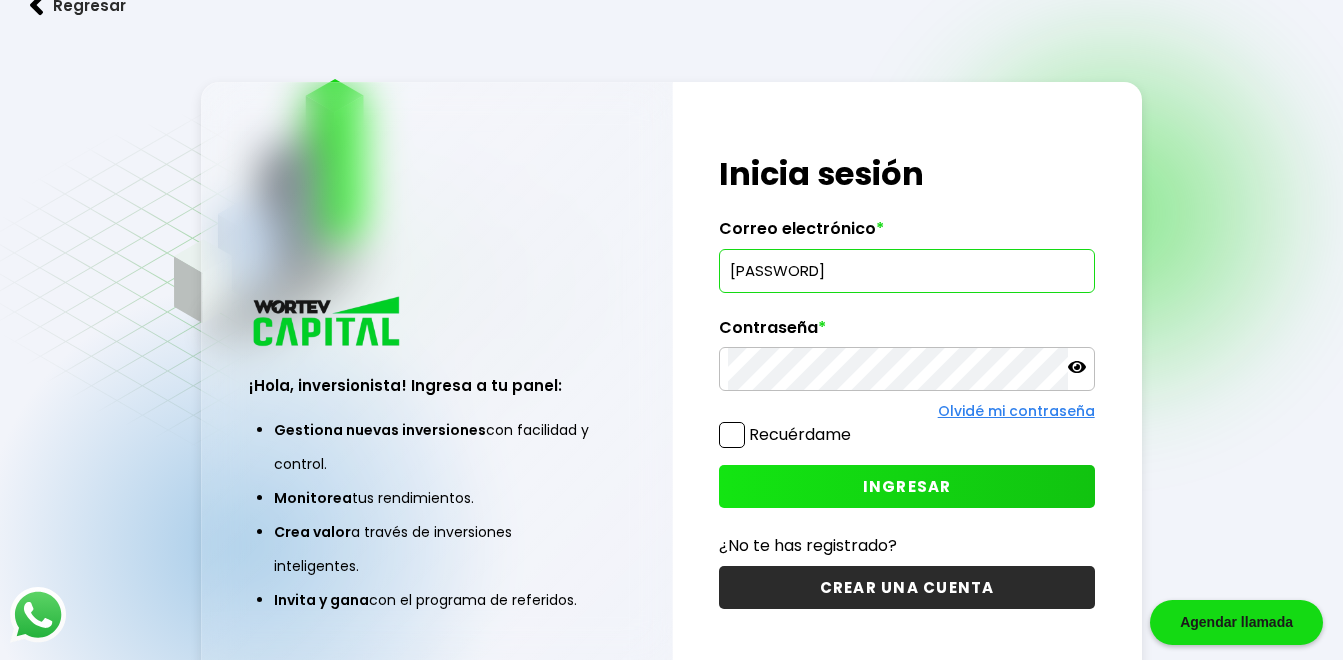 click on "[PASSWORD]" at bounding box center (906, 271) 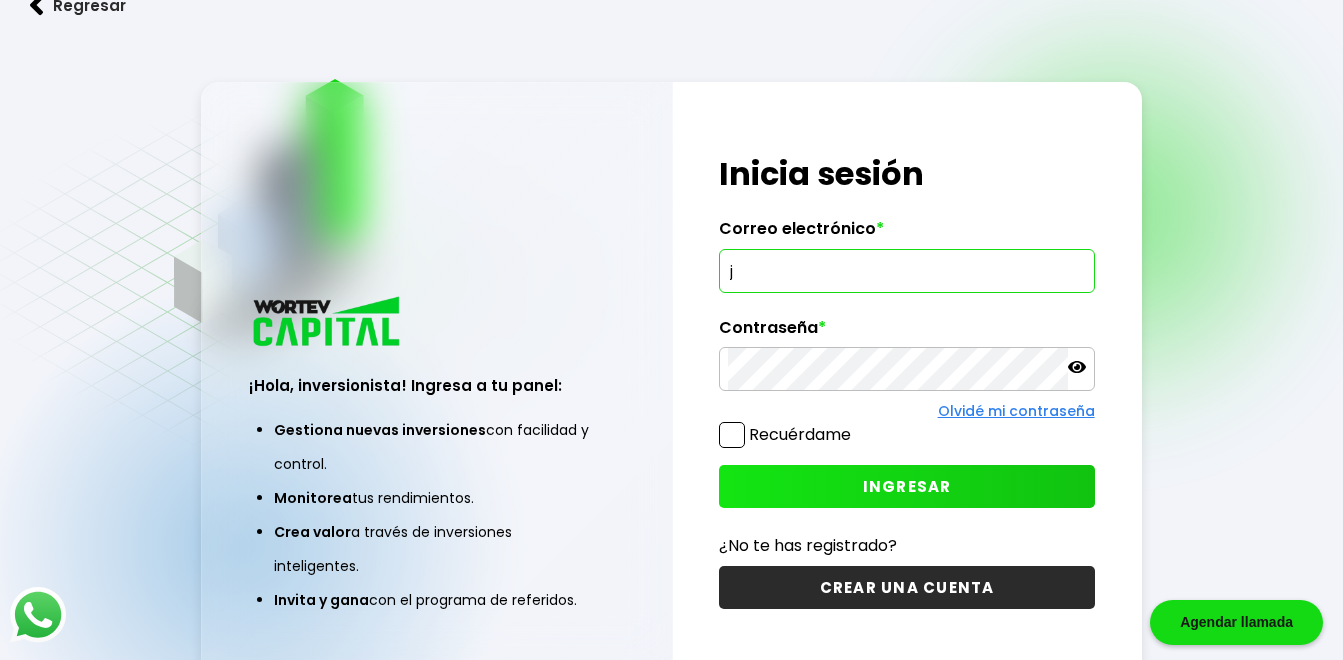 type on "[EMAIL]" 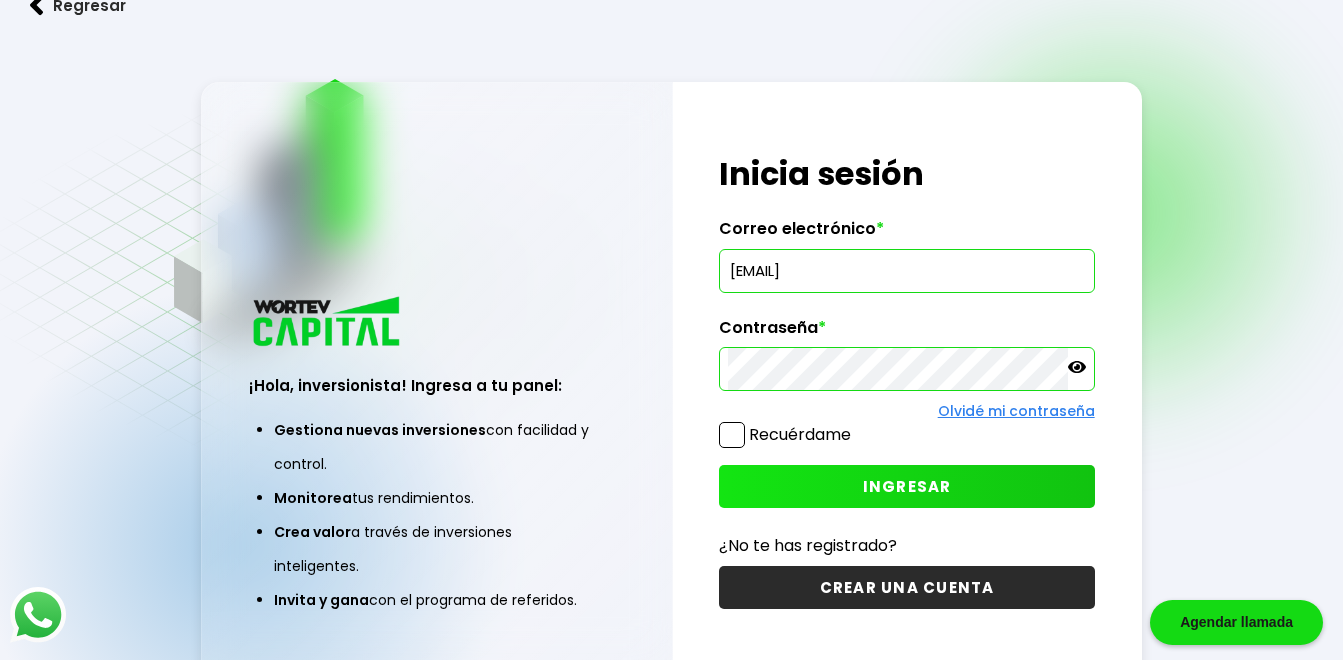 click on "INGRESAR" at bounding box center [907, 486] 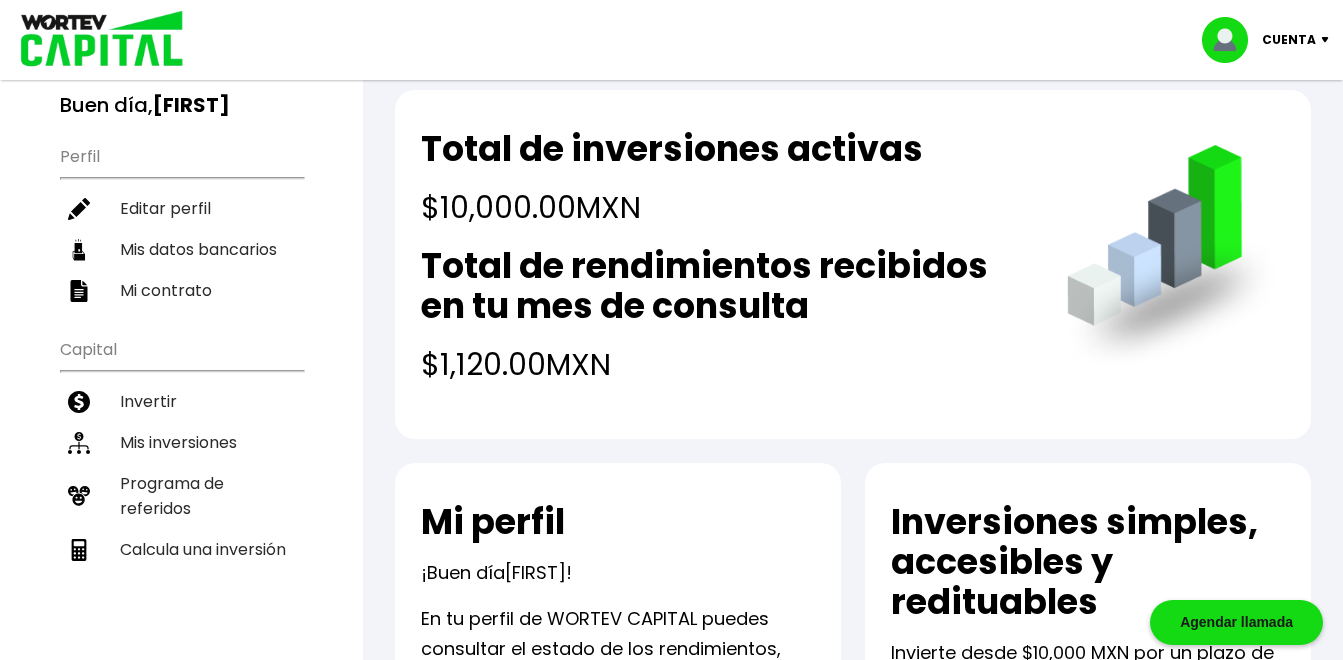 scroll, scrollTop: 0, scrollLeft: 0, axis: both 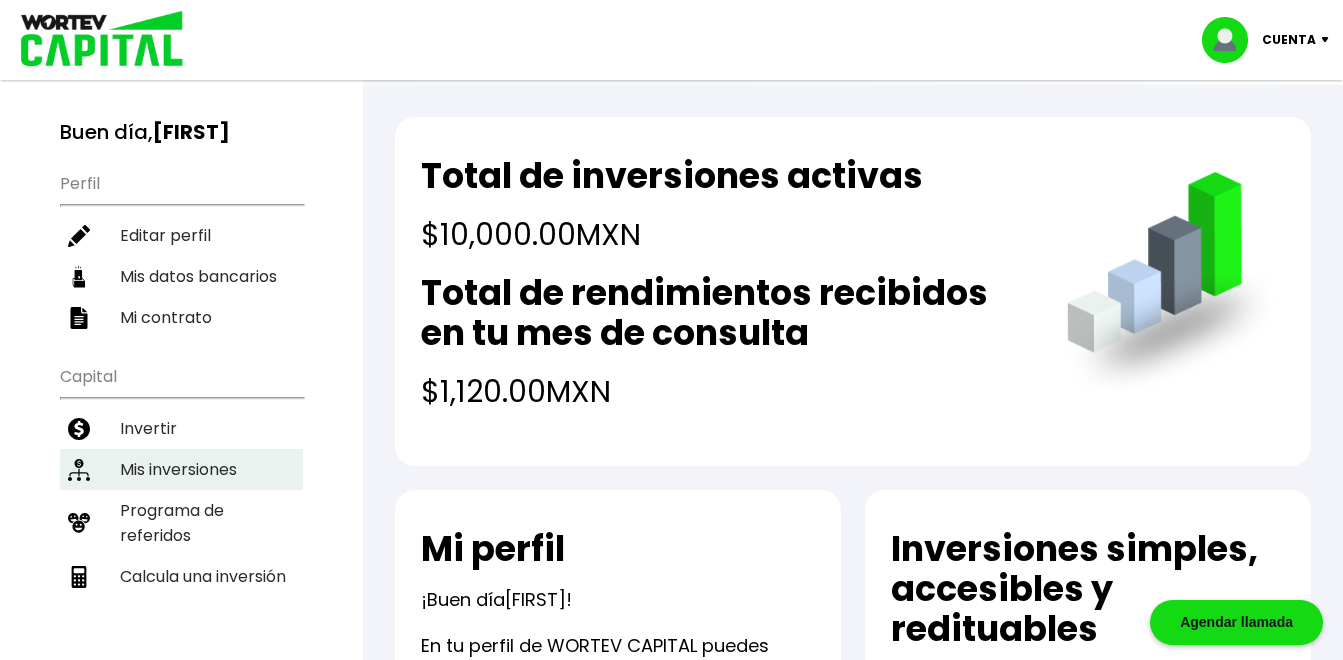 click on "Mis inversiones" at bounding box center (181, 469) 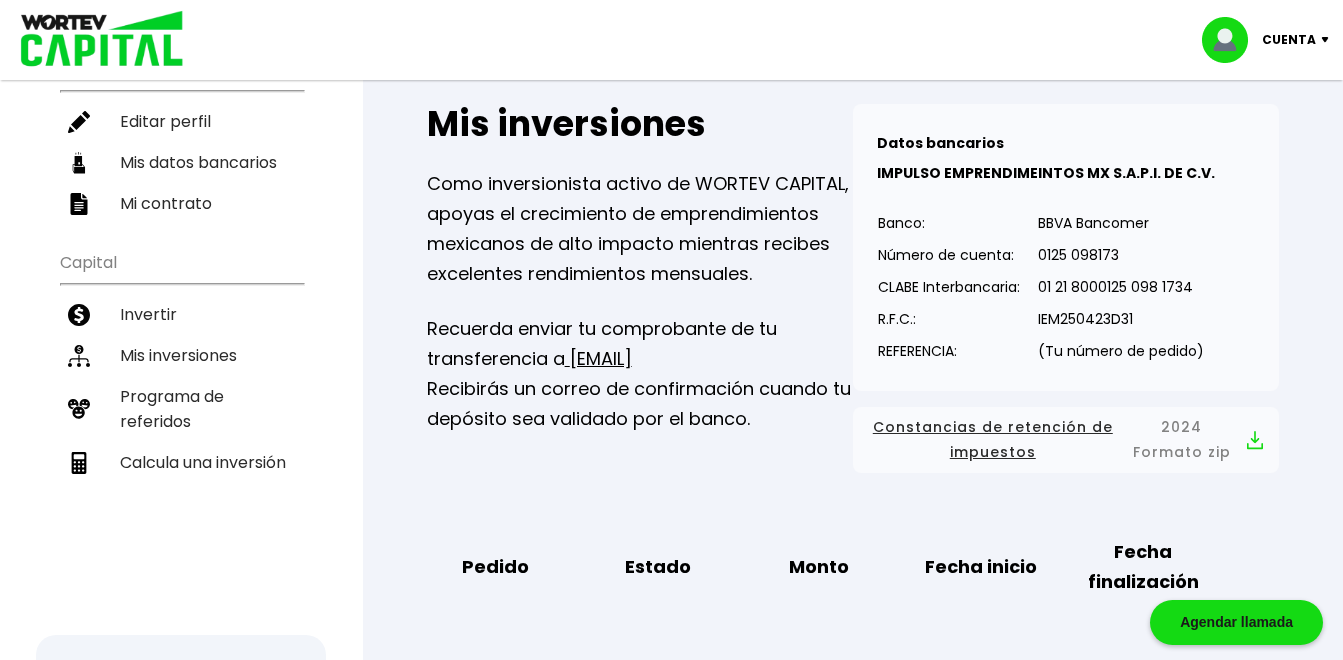scroll, scrollTop: 300, scrollLeft: 0, axis: vertical 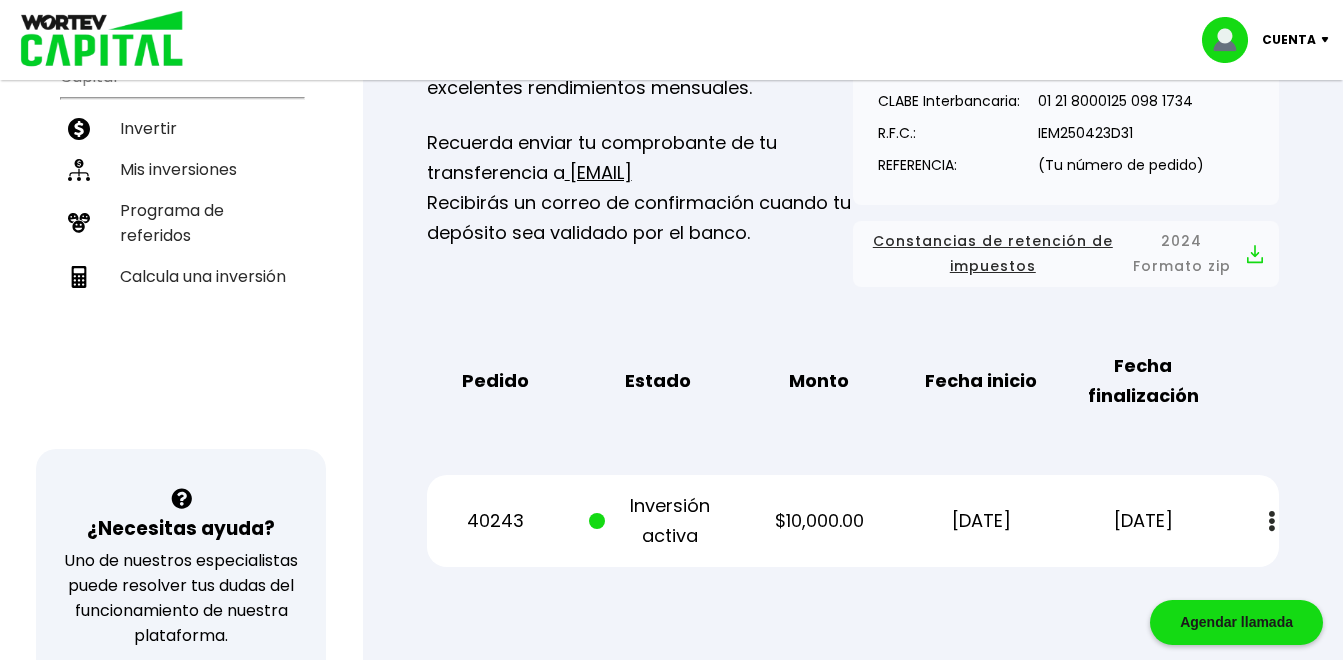 click at bounding box center (1272, 521) 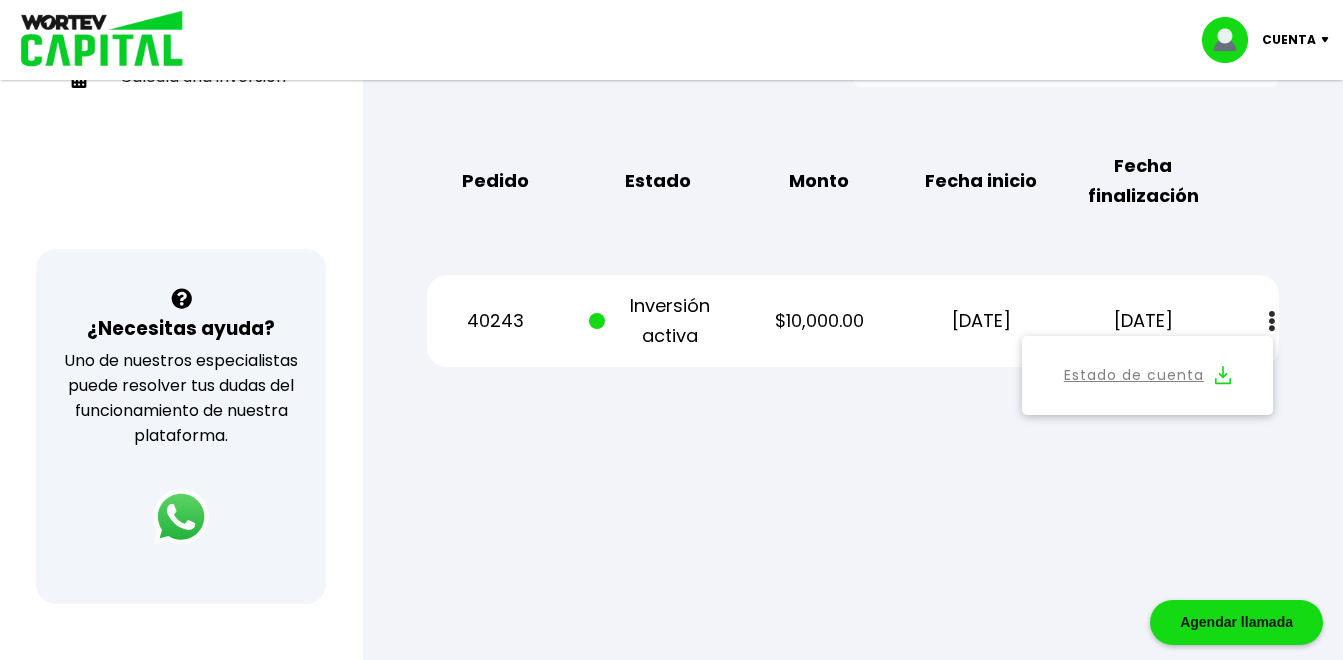 scroll, scrollTop: 751, scrollLeft: 0, axis: vertical 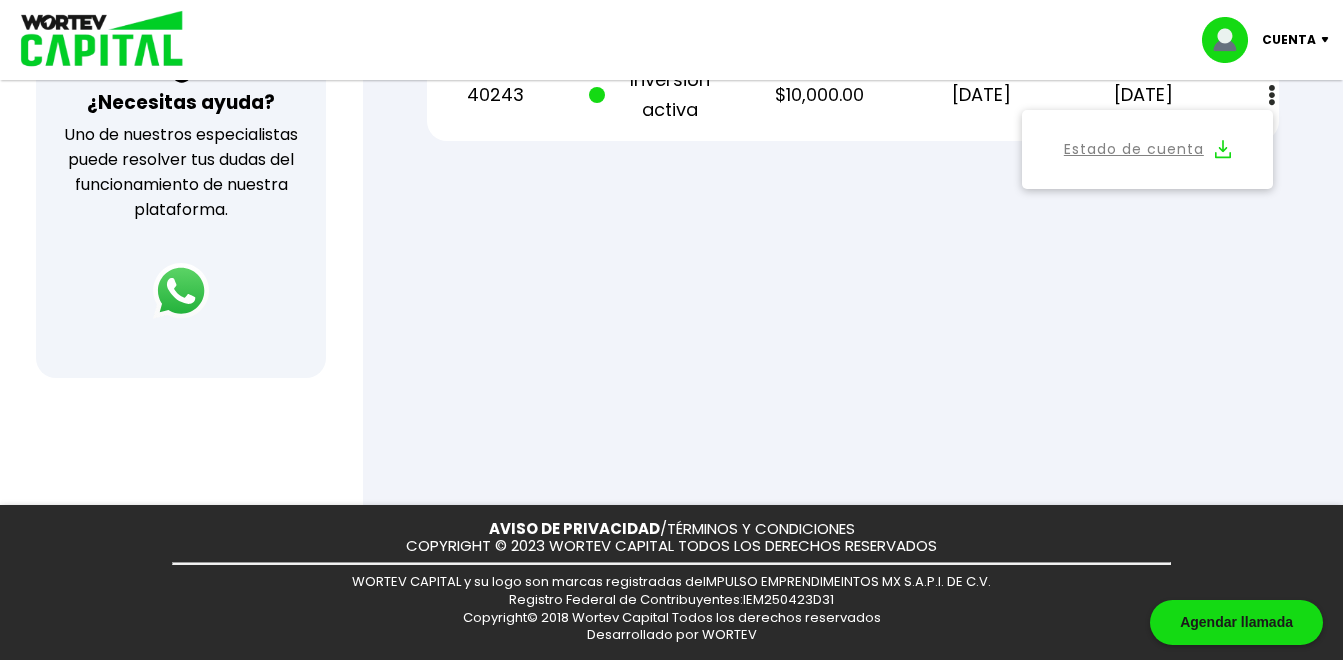 click at bounding box center (671, 330) 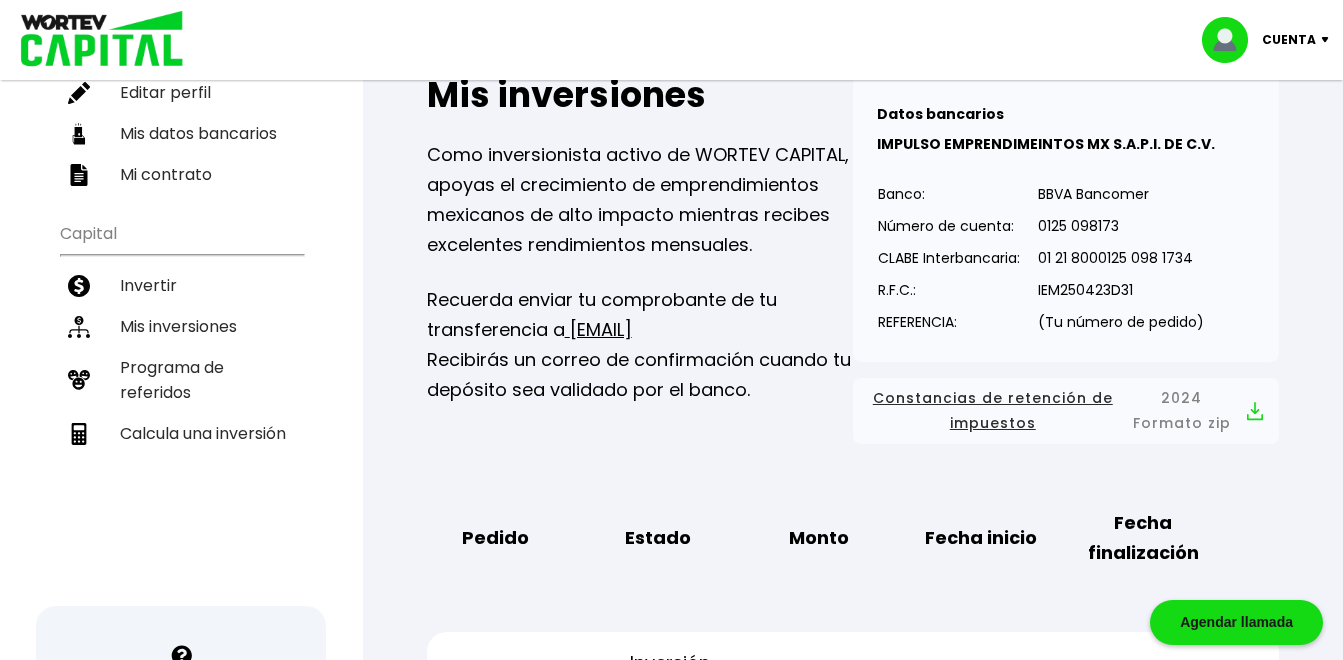 scroll, scrollTop: 0, scrollLeft: 0, axis: both 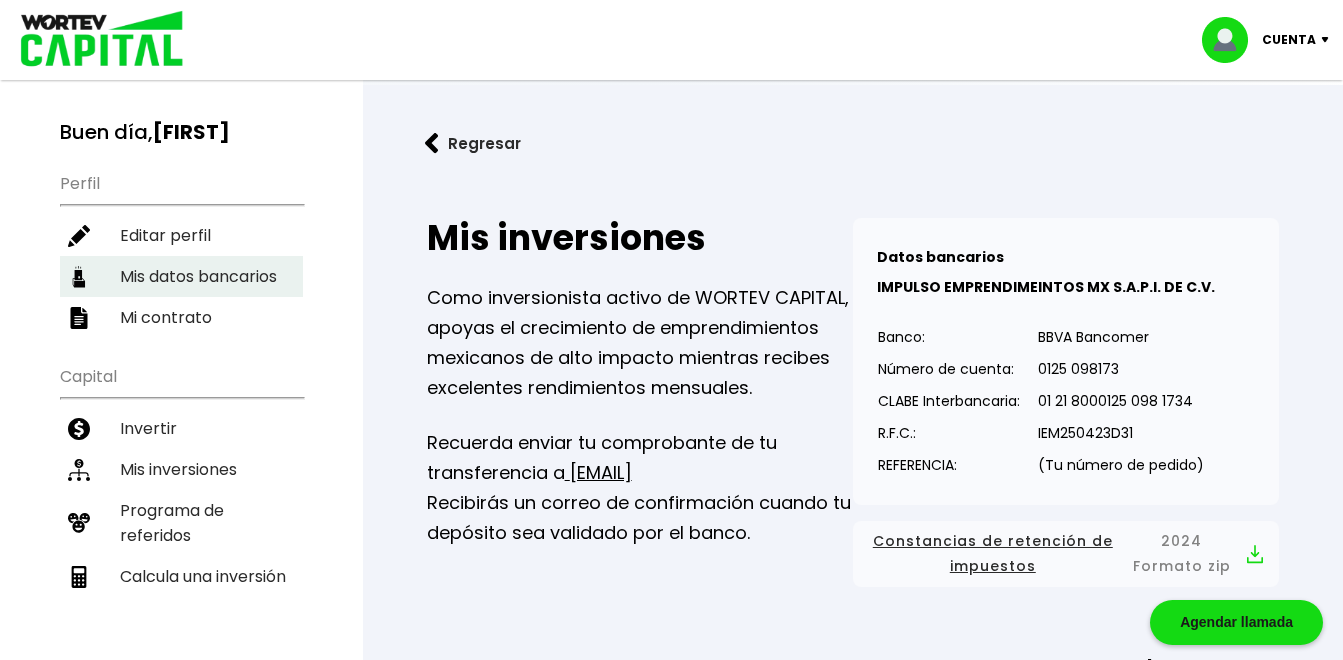 click on "Mis datos bancarios" at bounding box center [181, 276] 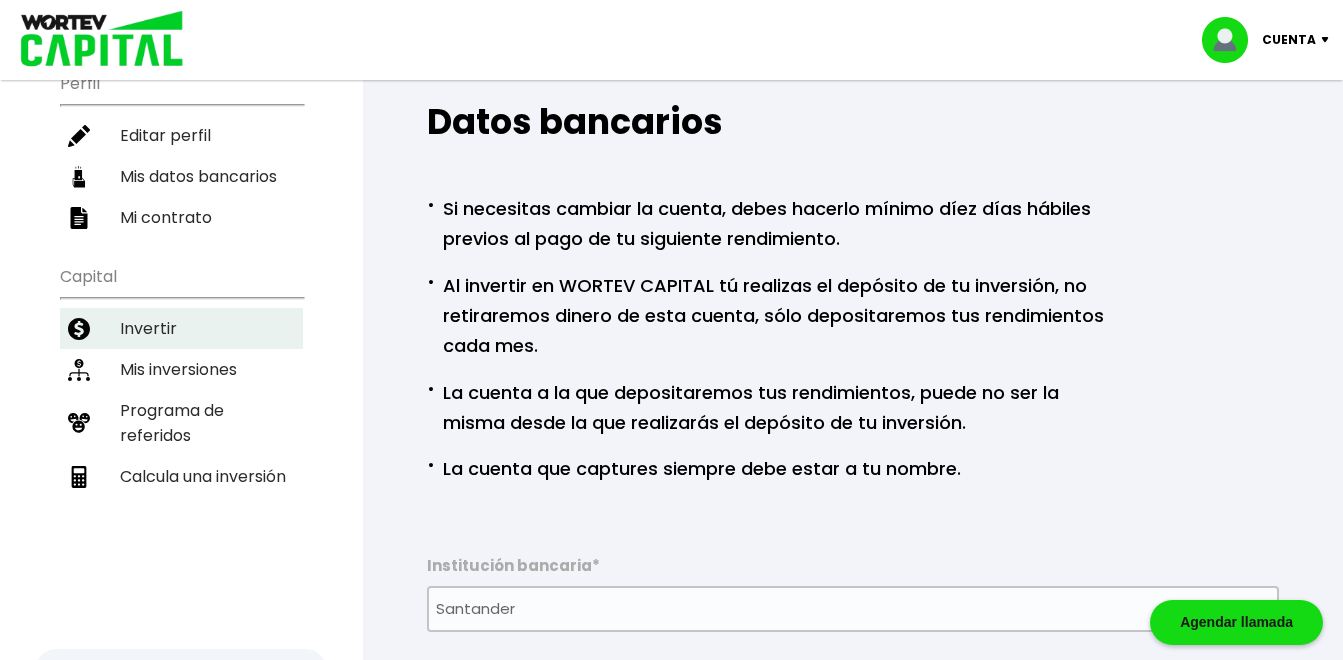 scroll, scrollTop: 0, scrollLeft: 0, axis: both 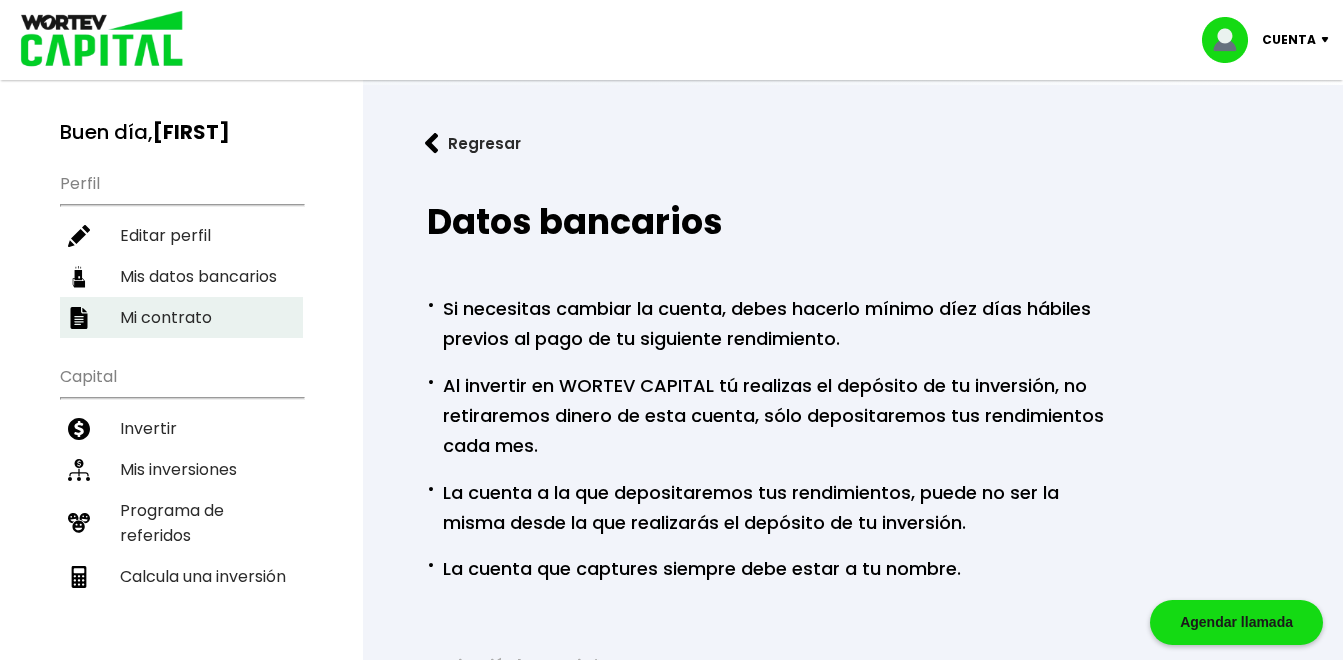 click on "Mi contrato" at bounding box center [181, 317] 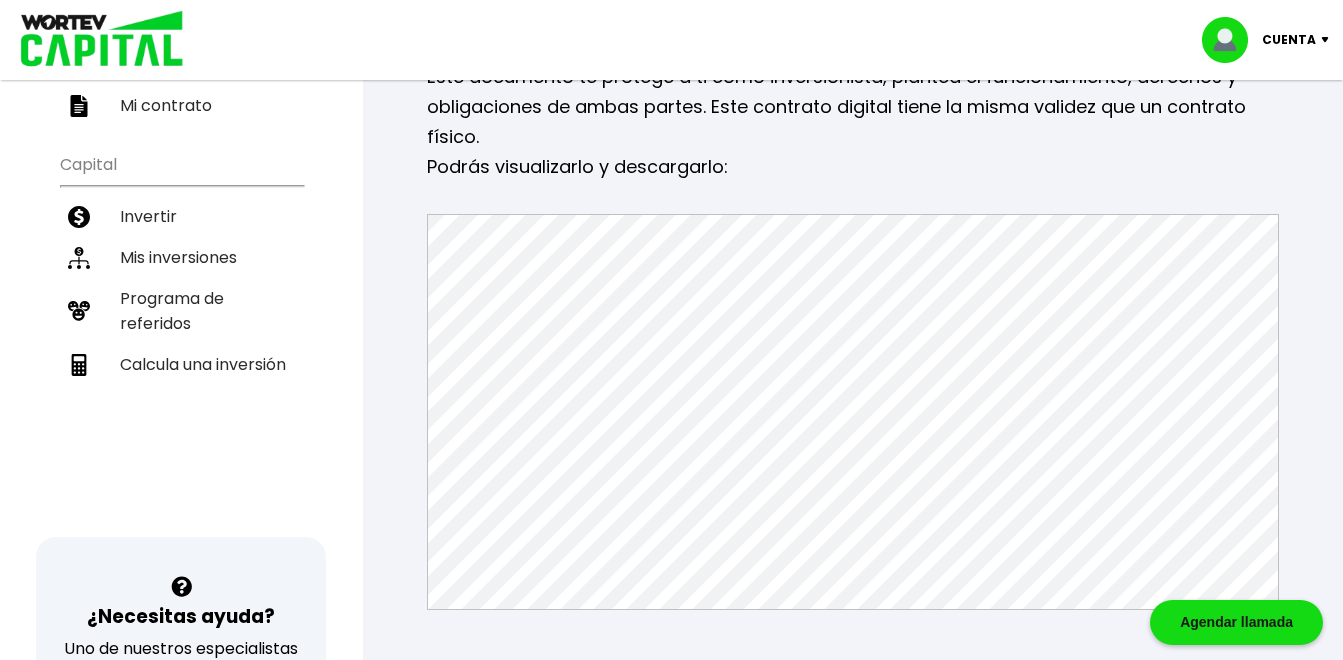 scroll, scrollTop: 100, scrollLeft: 0, axis: vertical 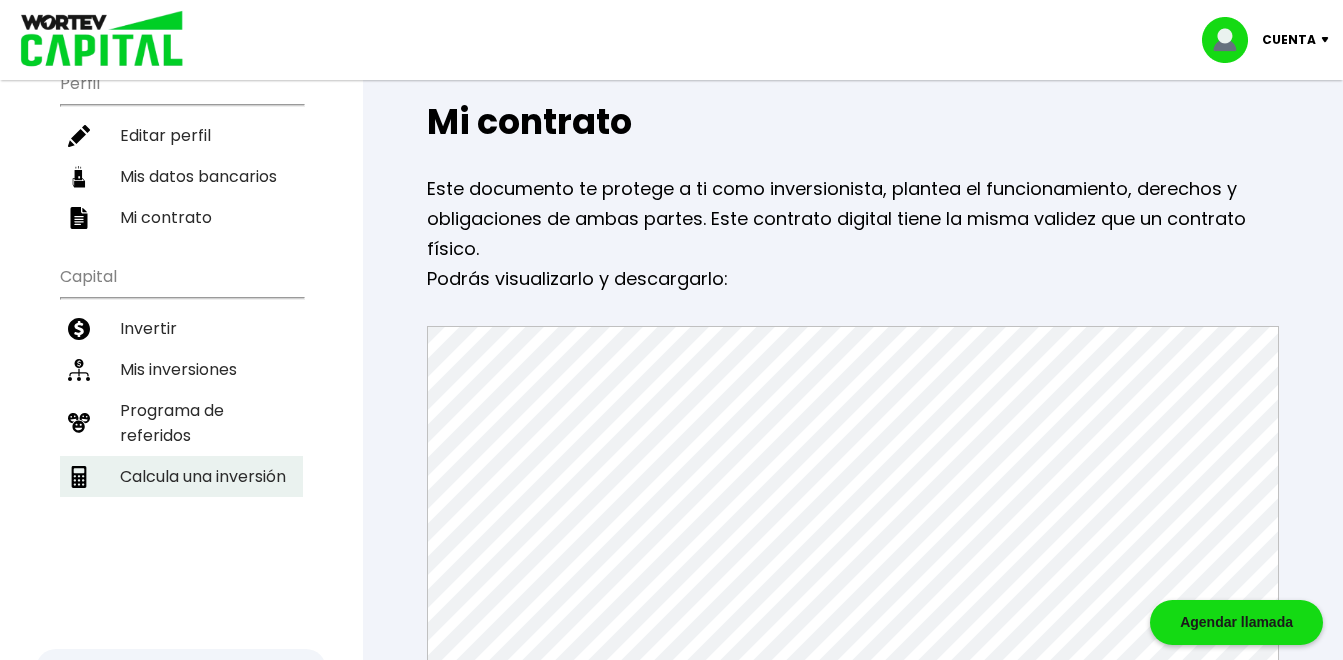 click on "Calcula una inversión" at bounding box center [181, 476] 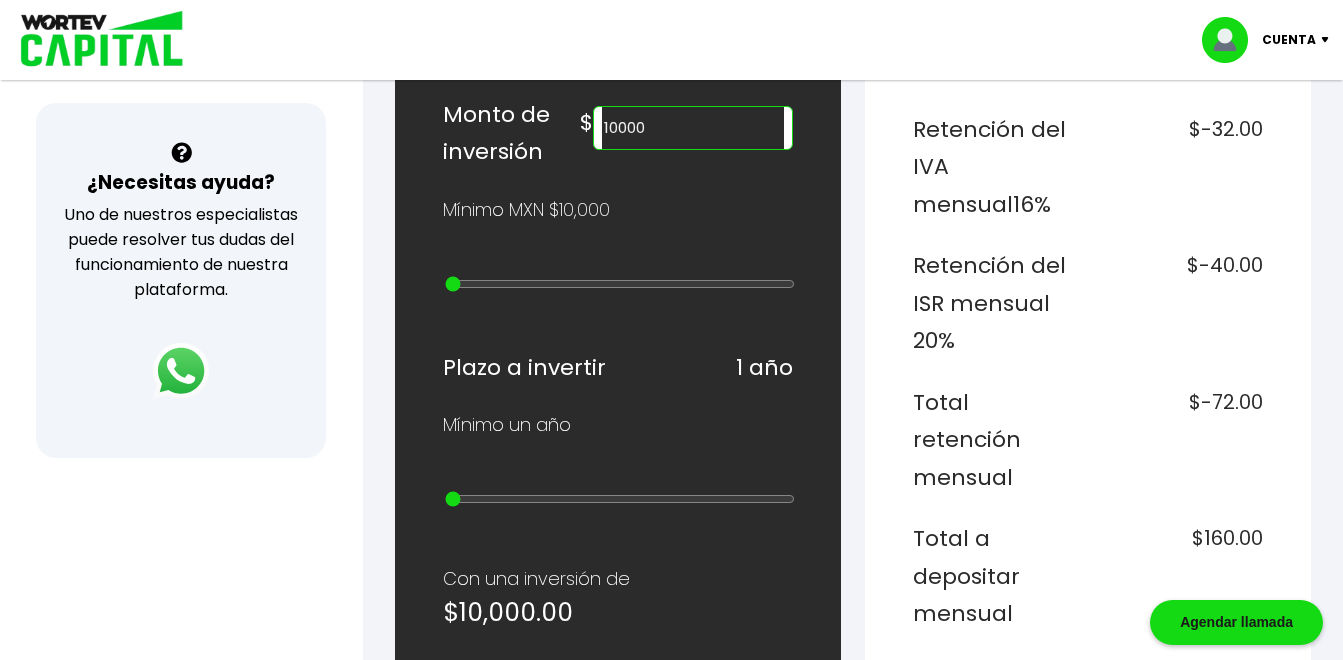 scroll, scrollTop: 700, scrollLeft: 0, axis: vertical 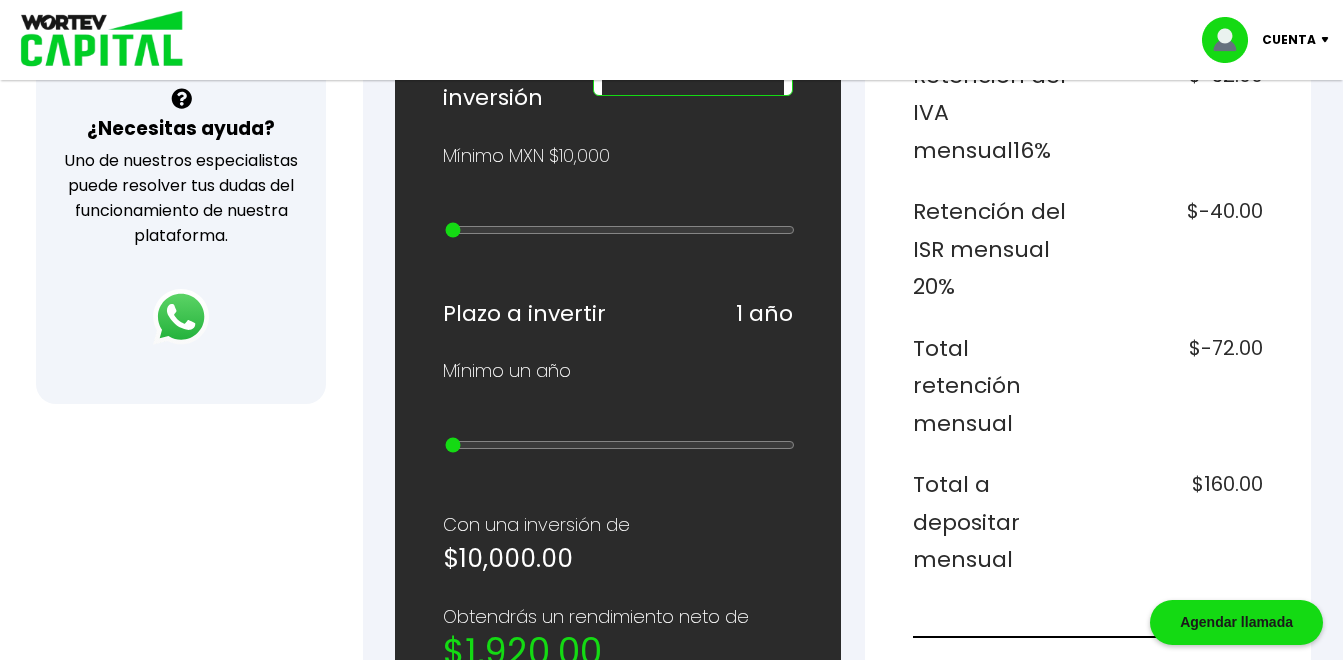 type on "60000" 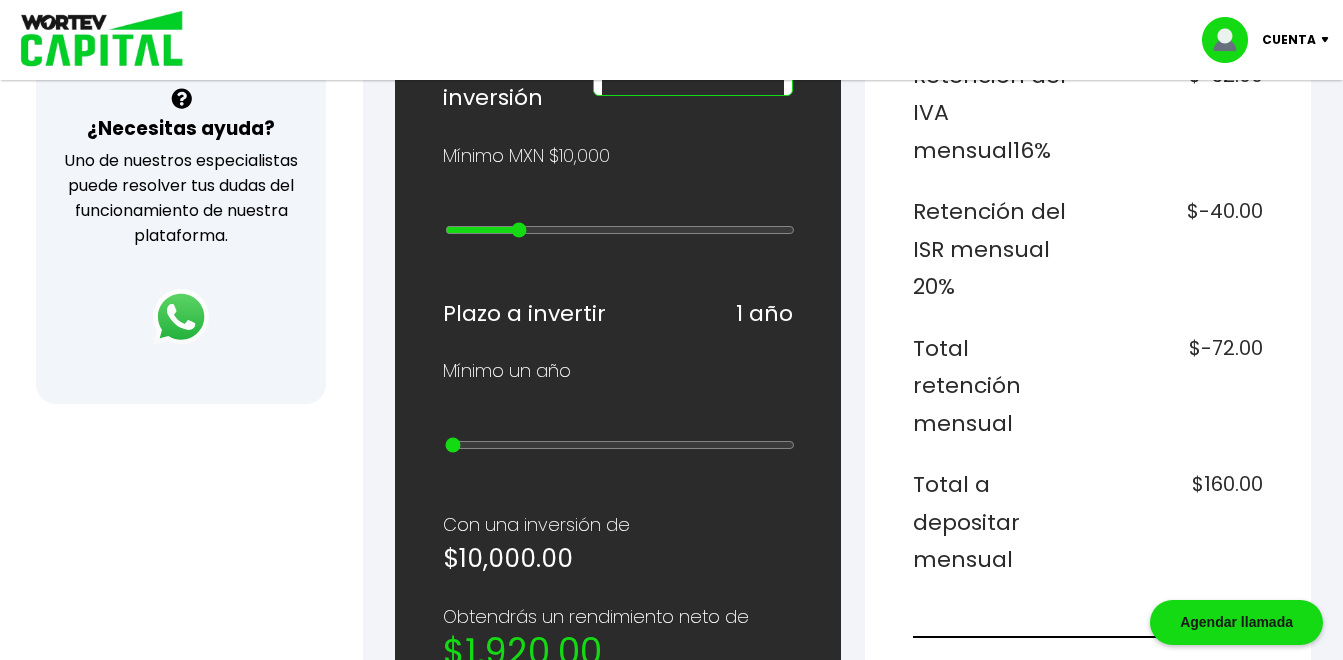 type on "5" 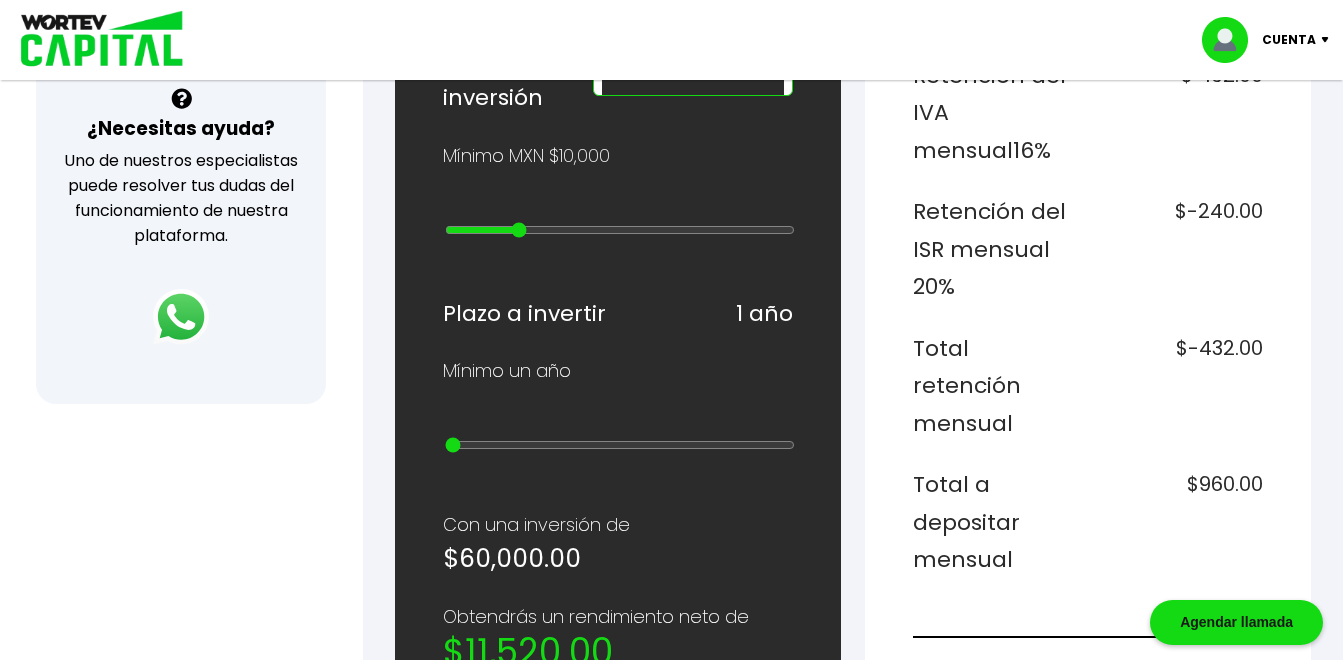 type on "200000" 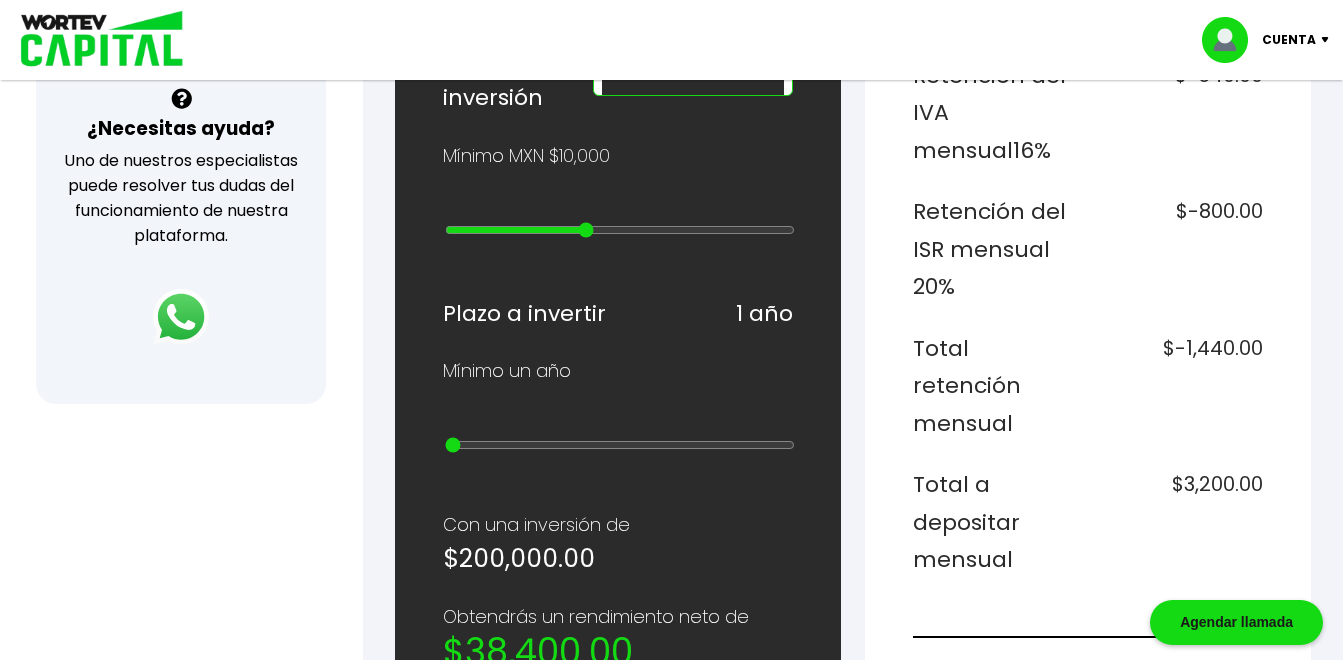 type on "10" 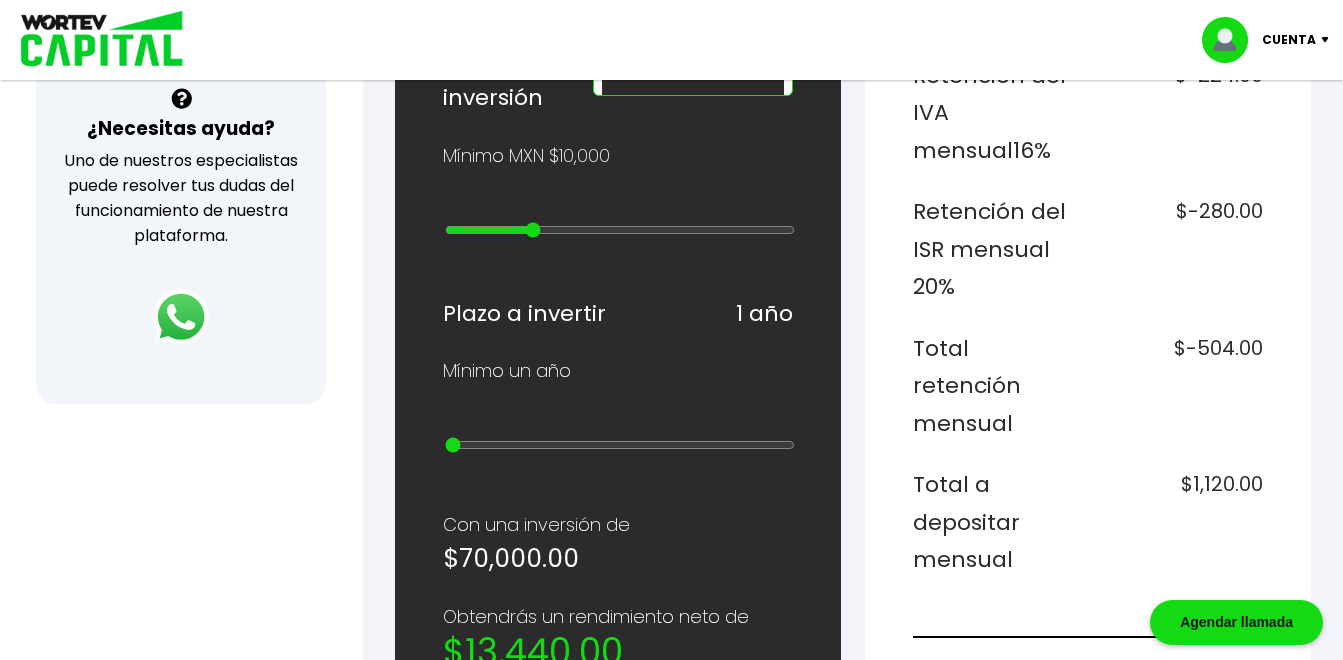 type on "6" 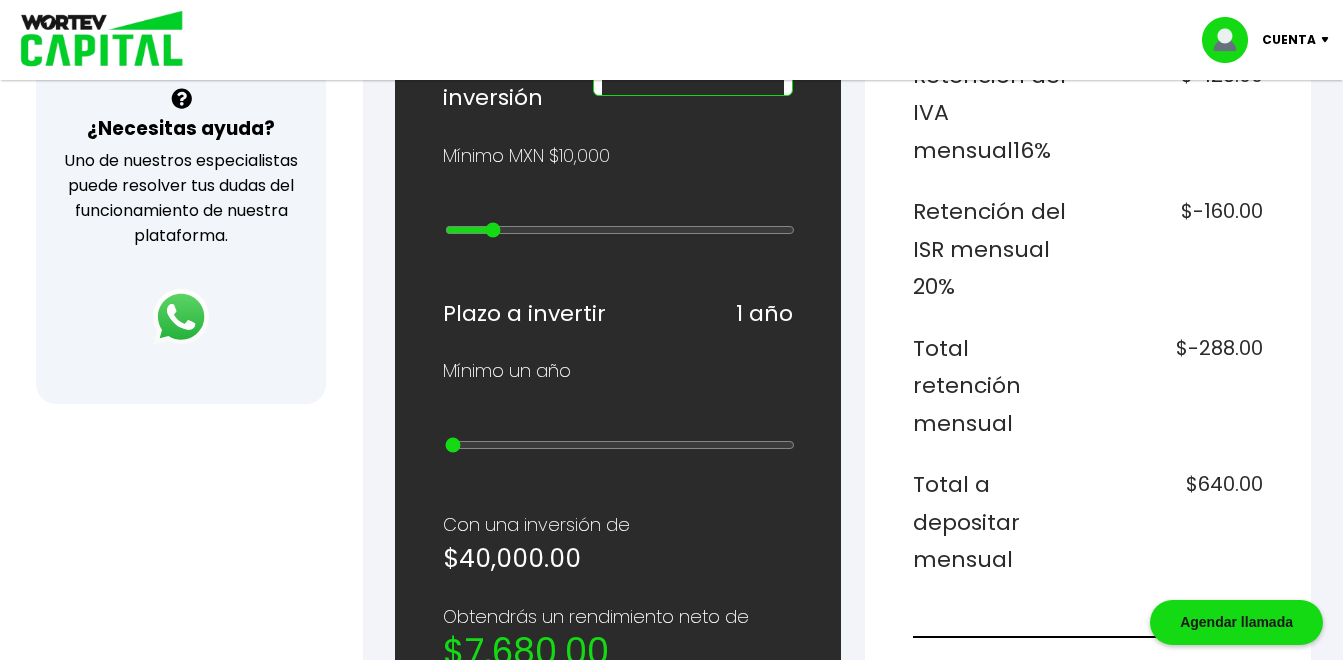 type on "30000" 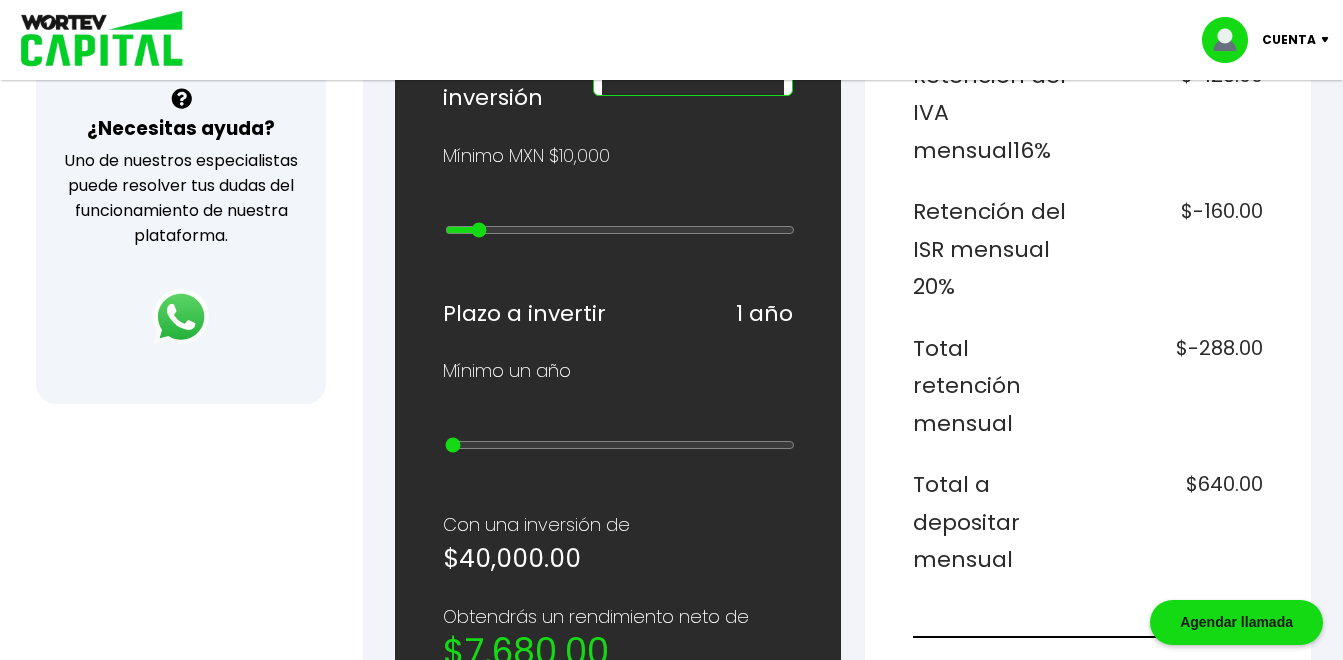 type on "20000" 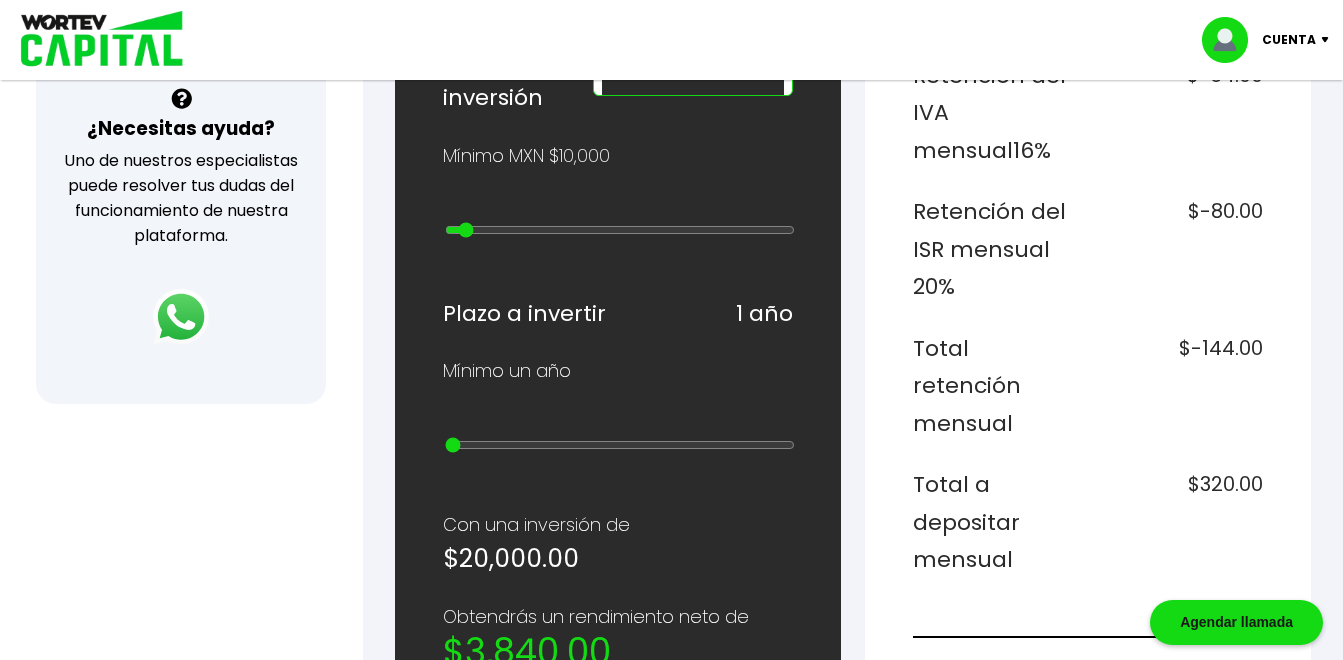 type on "10000" 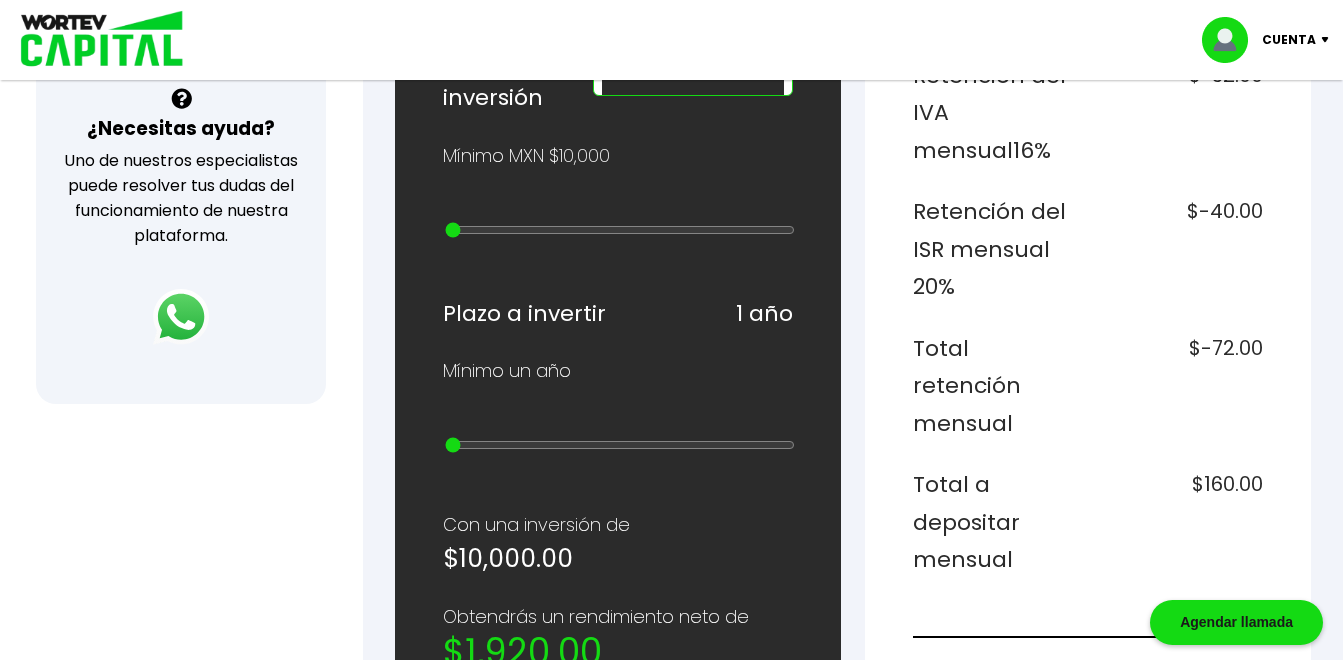drag, startPoint x: 489, startPoint y: 236, endPoint x: 456, endPoint y: 244, distance: 33.955853 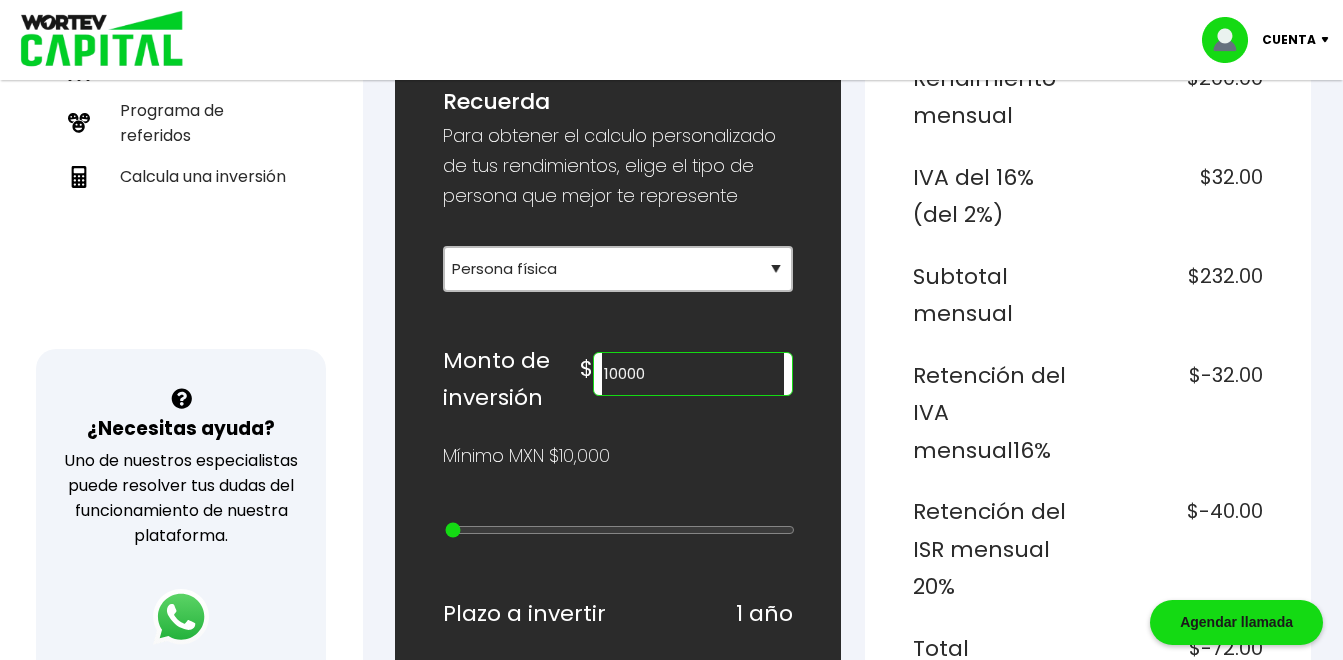 scroll, scrollTop: 0, scrollLeft: 0, axis: both 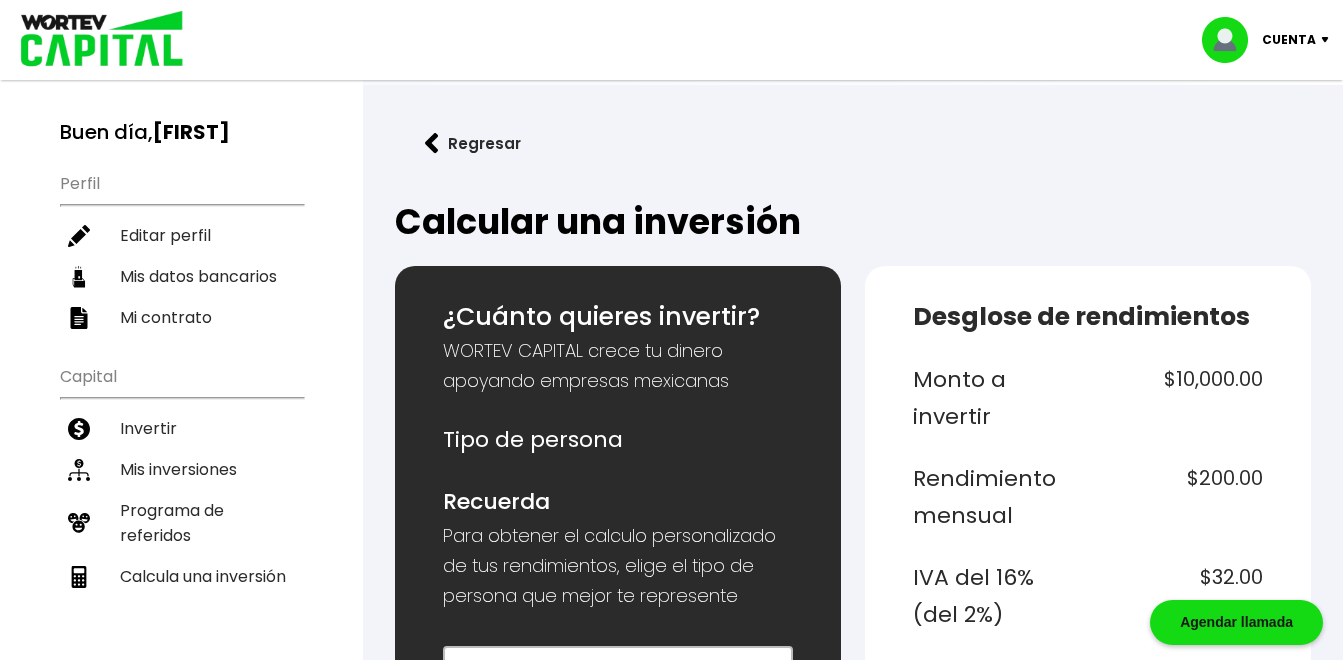click on "Cuenta" at bounding box center [1272, 40] 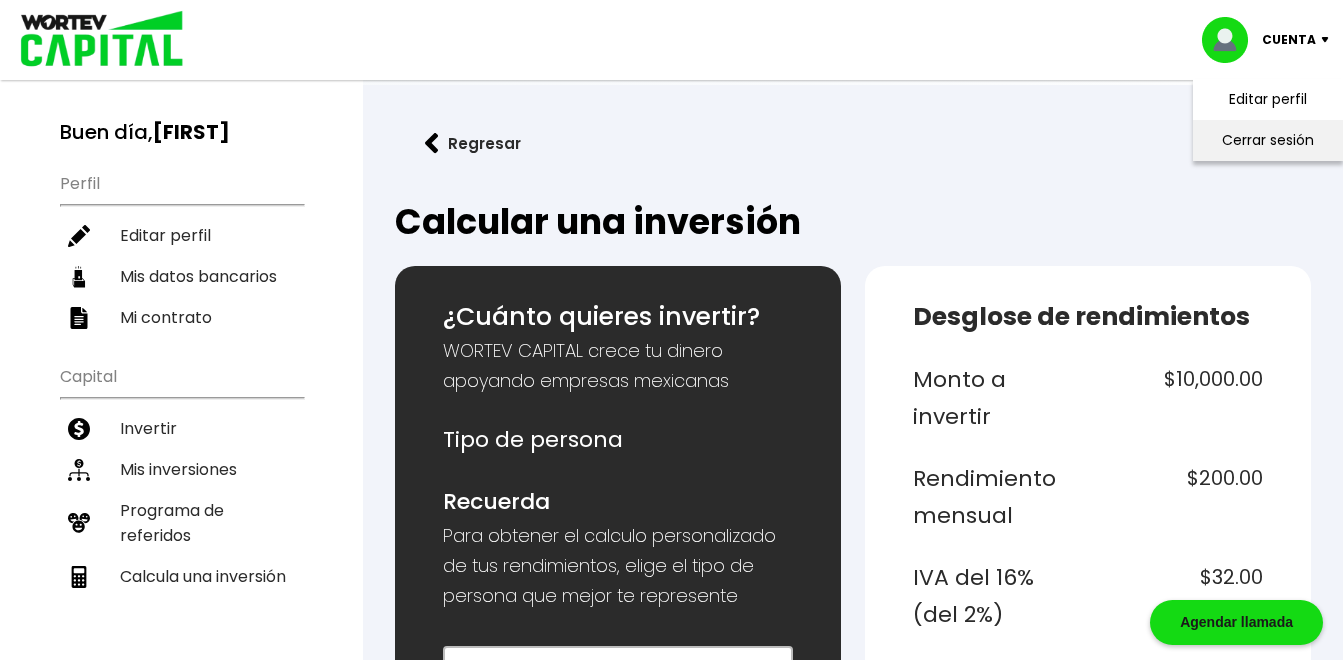 click on "Cerrar sesión" at bounding box center [1268, 140] 